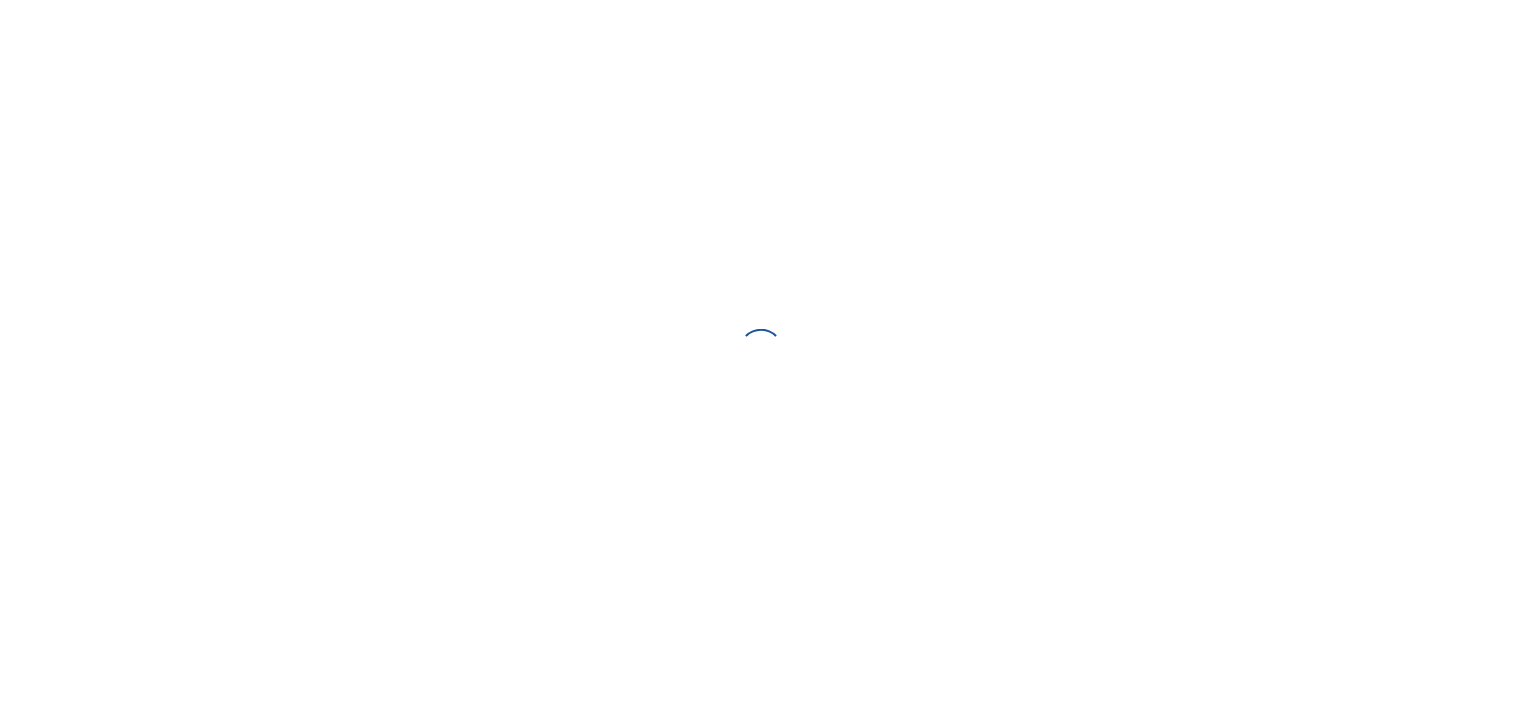 scroll, scrollTop: 0, scrollLeft: 0, axis: both 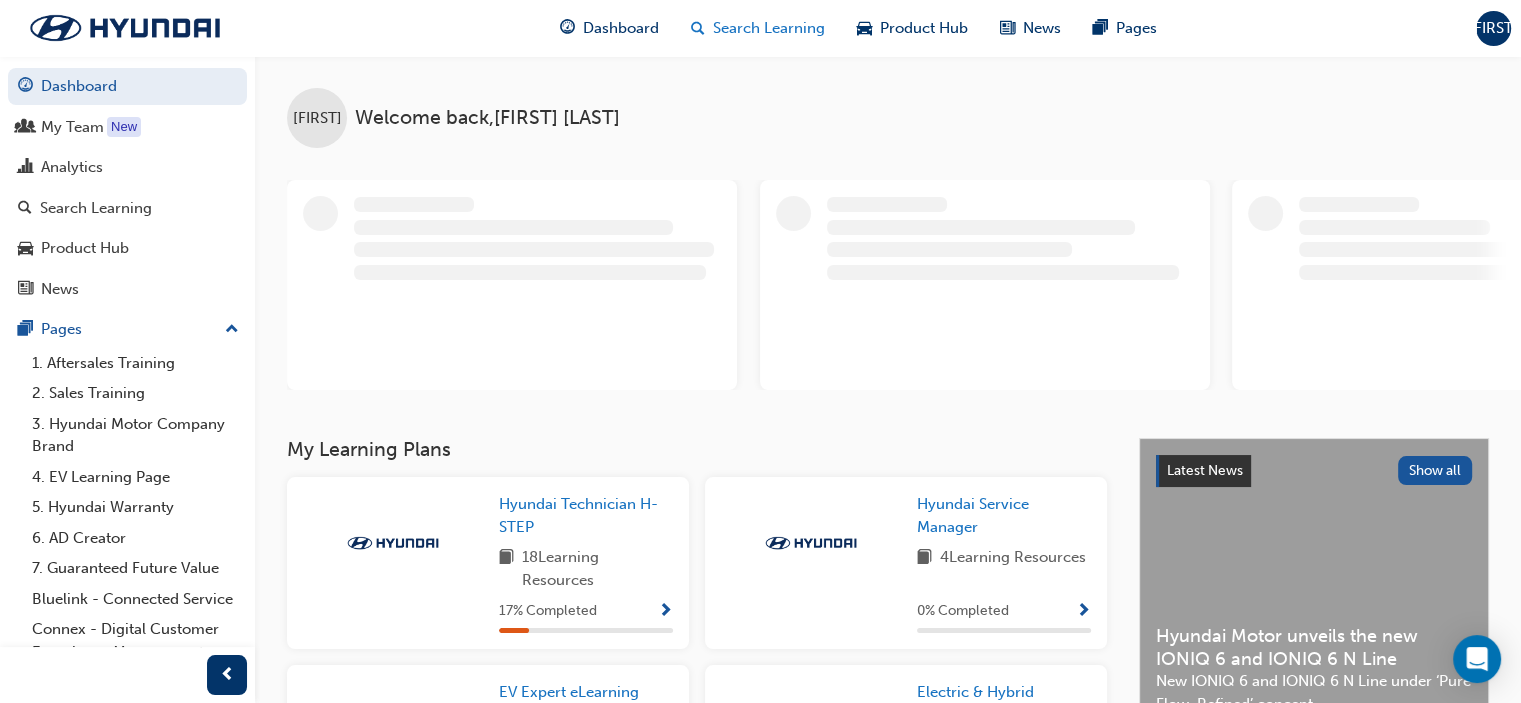 click on "Search Learning" at bounding box center (769, 28) 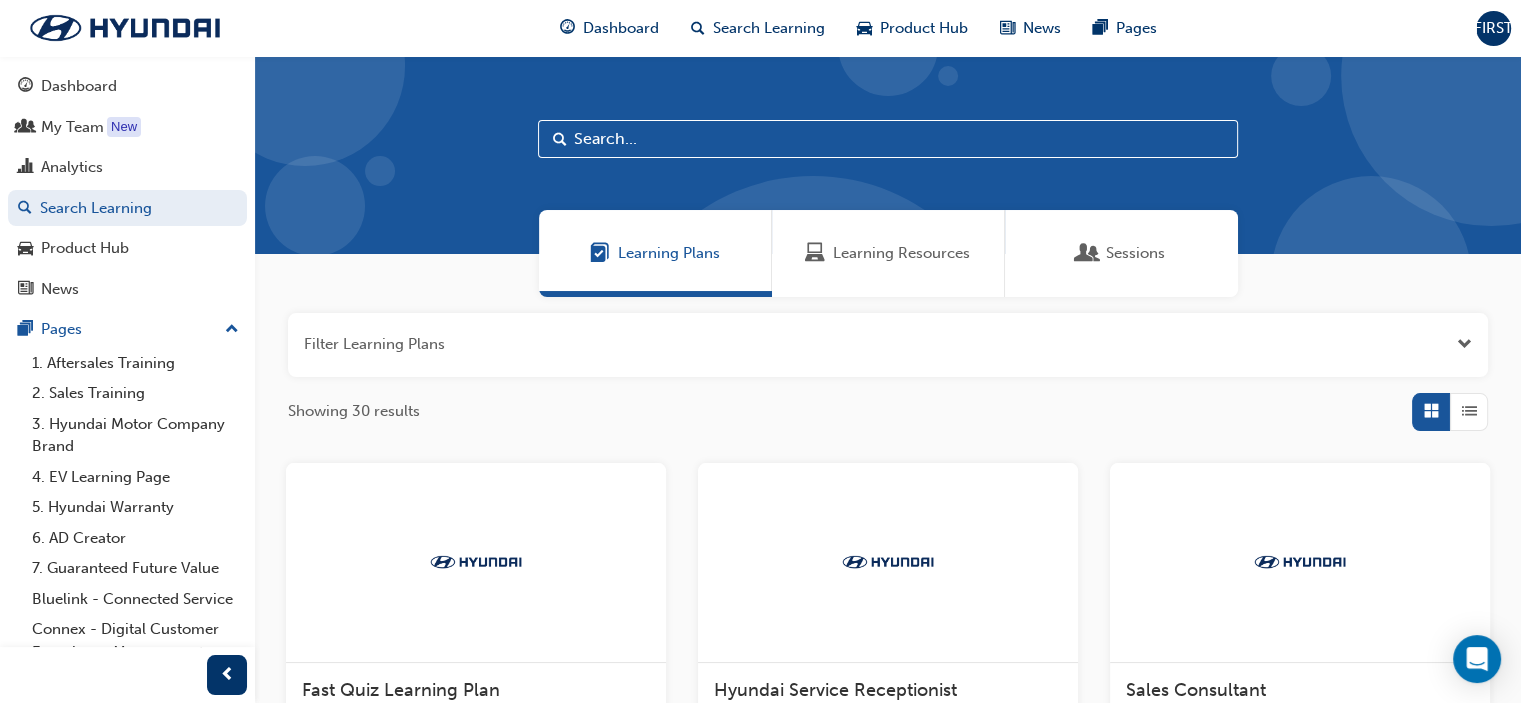 click at bounding box center (888, 139) 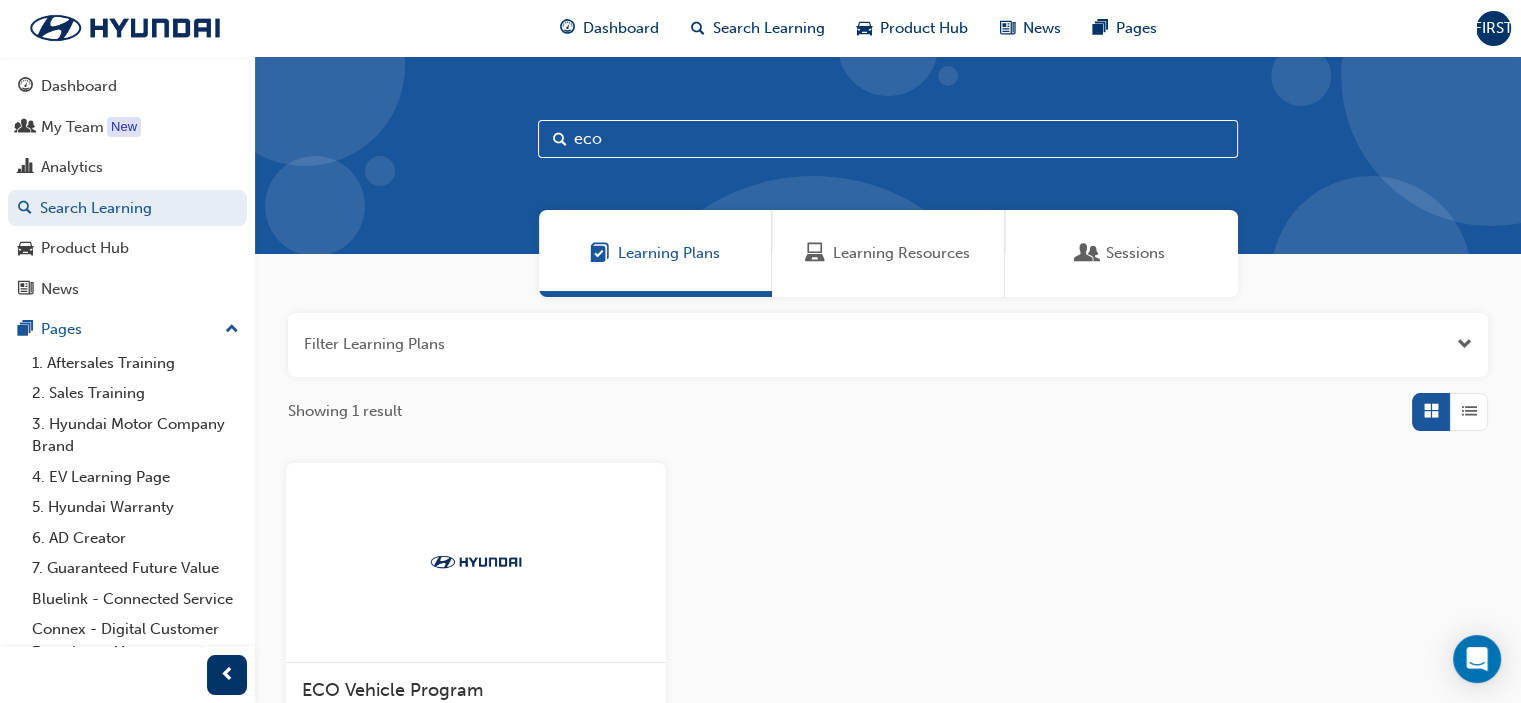 type on "eco" 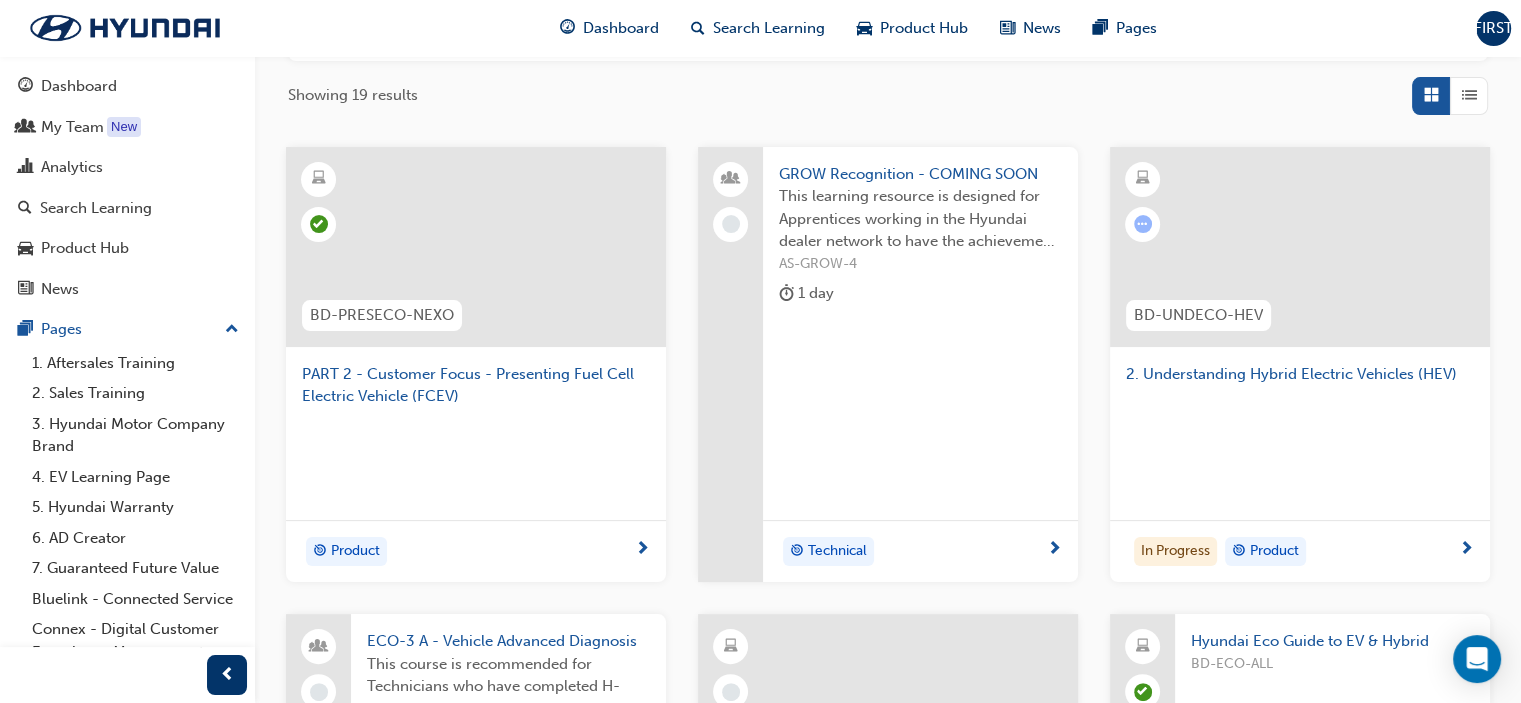 scroll, scrollTop: 0, scrollLeft: 0, axis: both 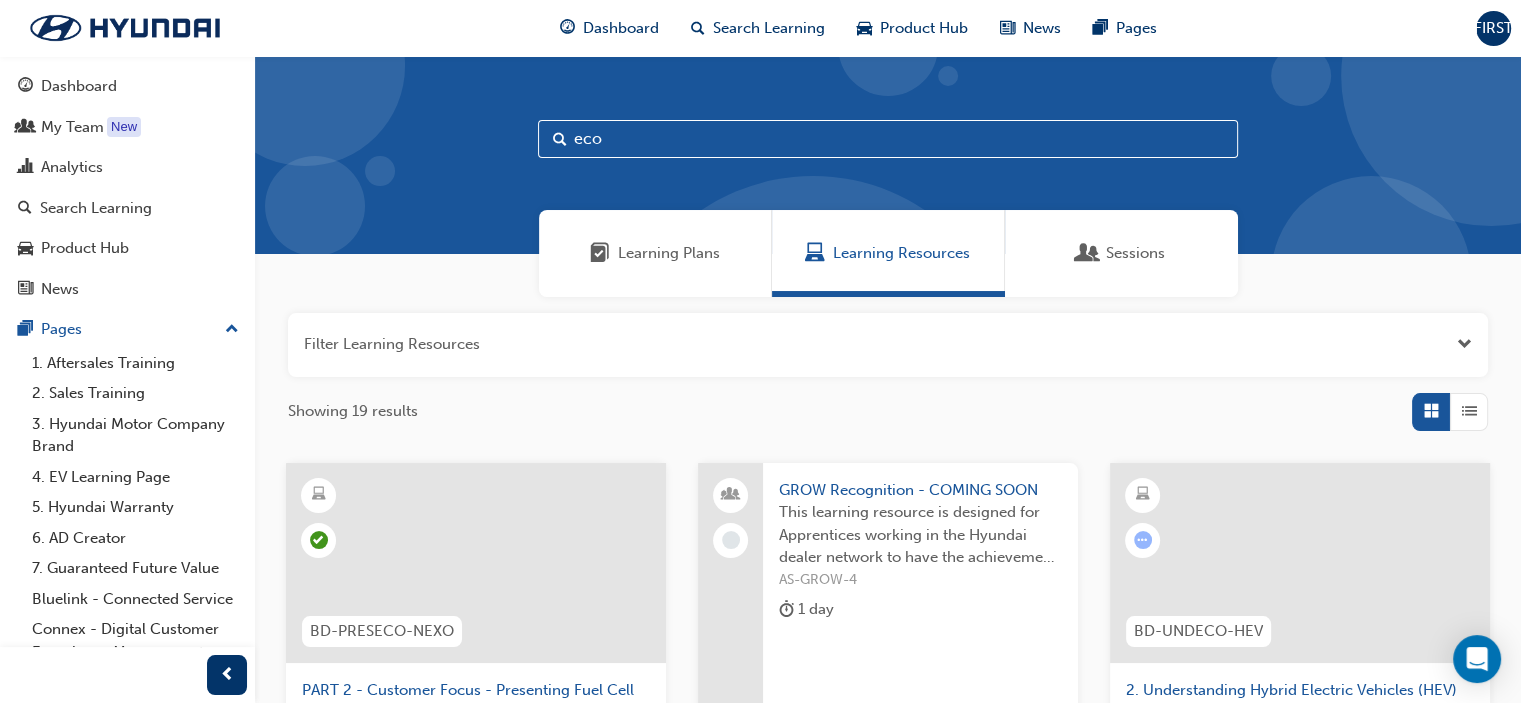 click at bounding box center [1469, 411] 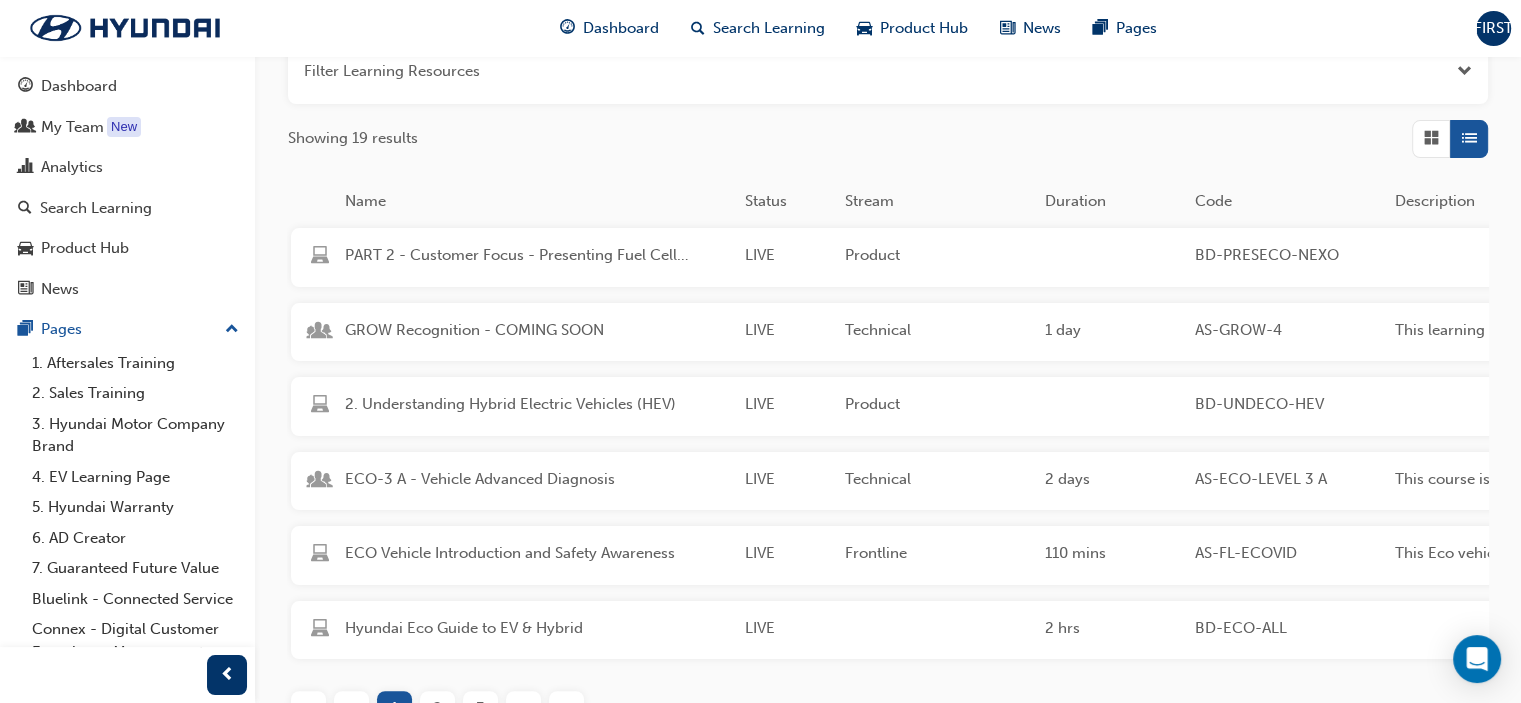 scroll, scrollTop: 472, scrollLeft: 0, axis: vertical 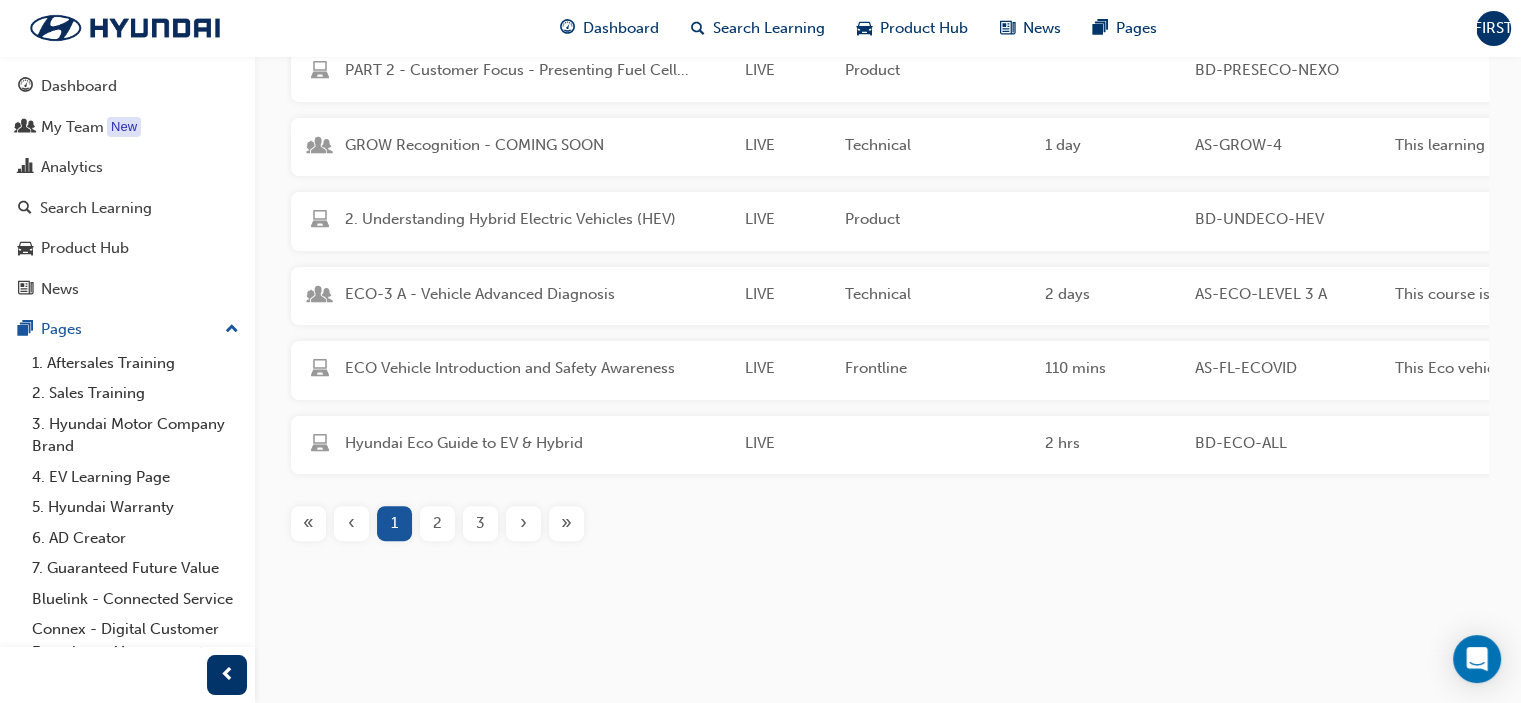 click on "3" at bounding box center [480, 523] 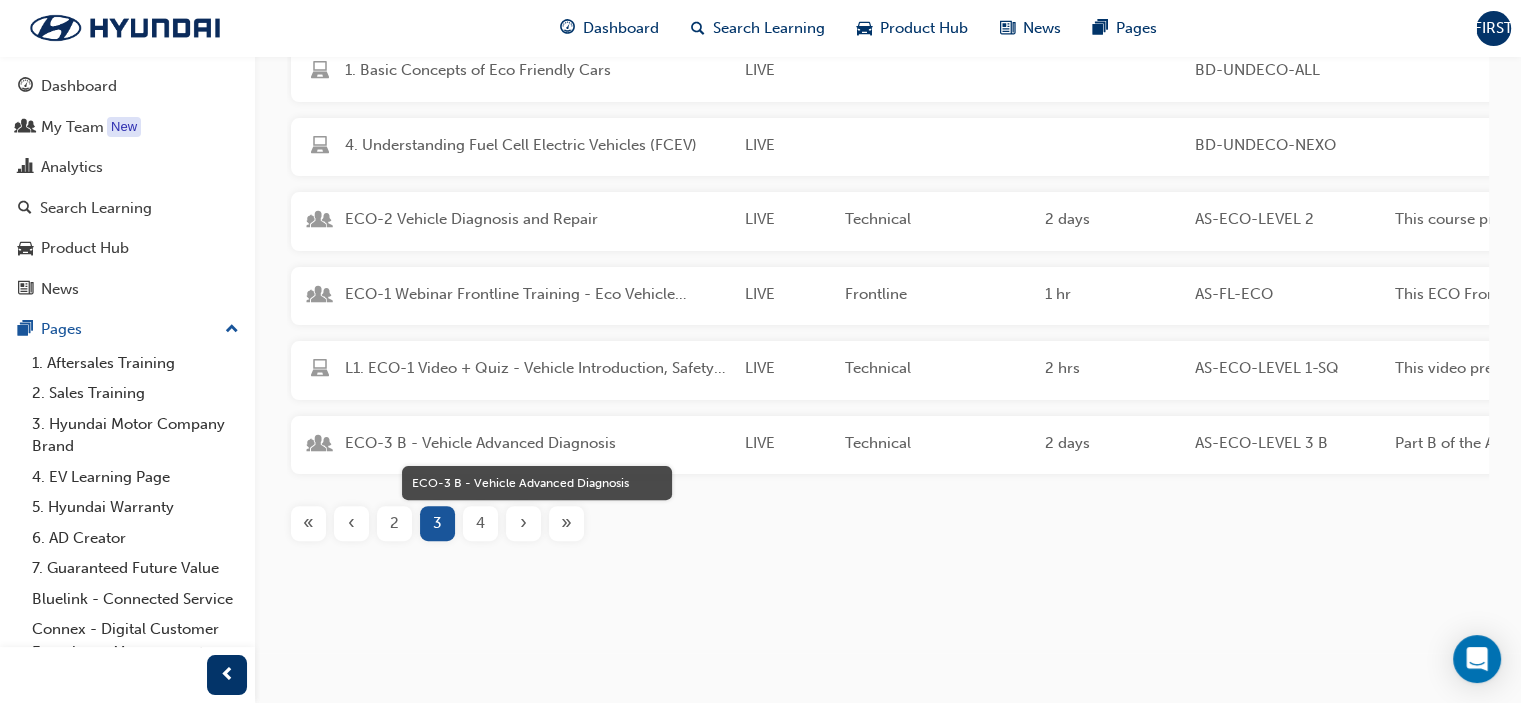 click on "ECO-3 B - Vehicle Advanced Diagnosis" at bounding box center [537, 443] 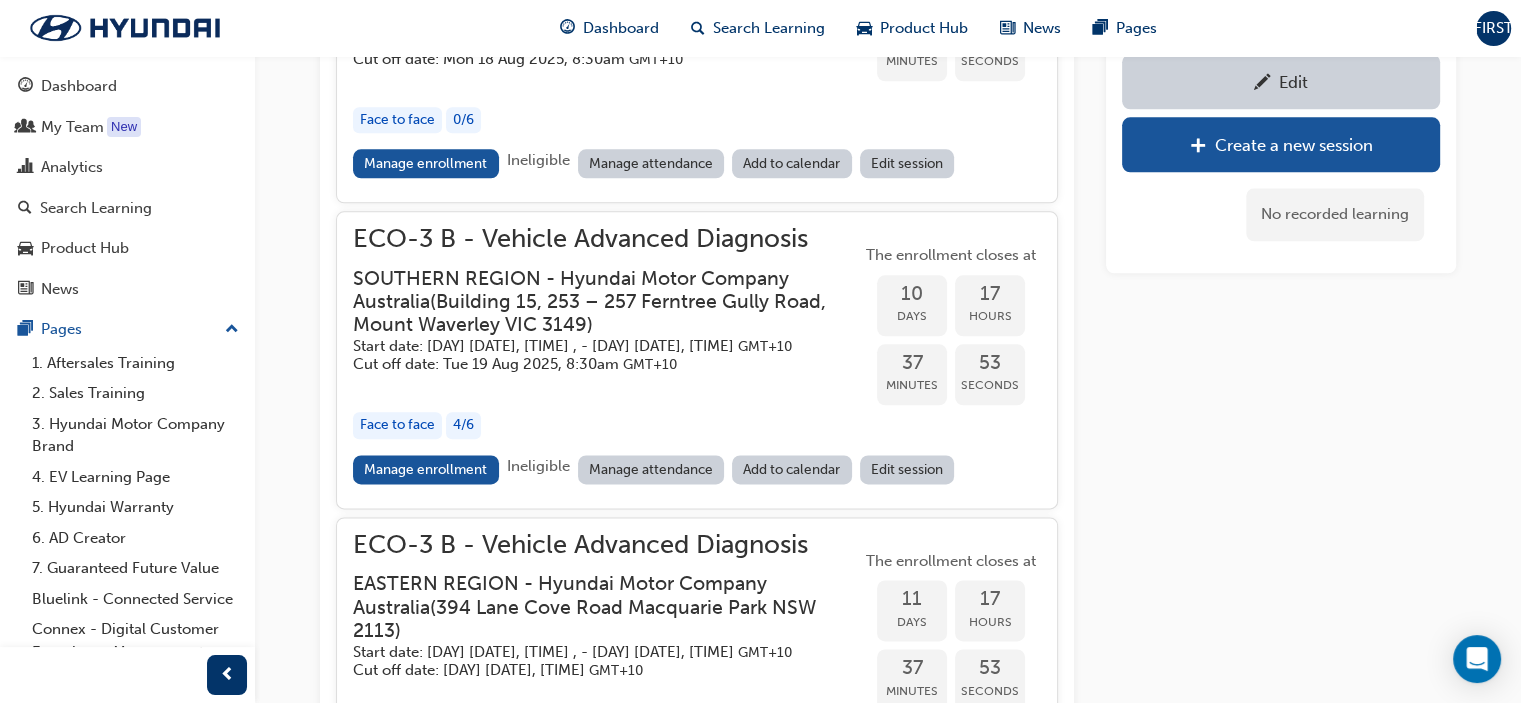 scroll, scrollTop: 2440, scrollLeft: 0, axis: vertical 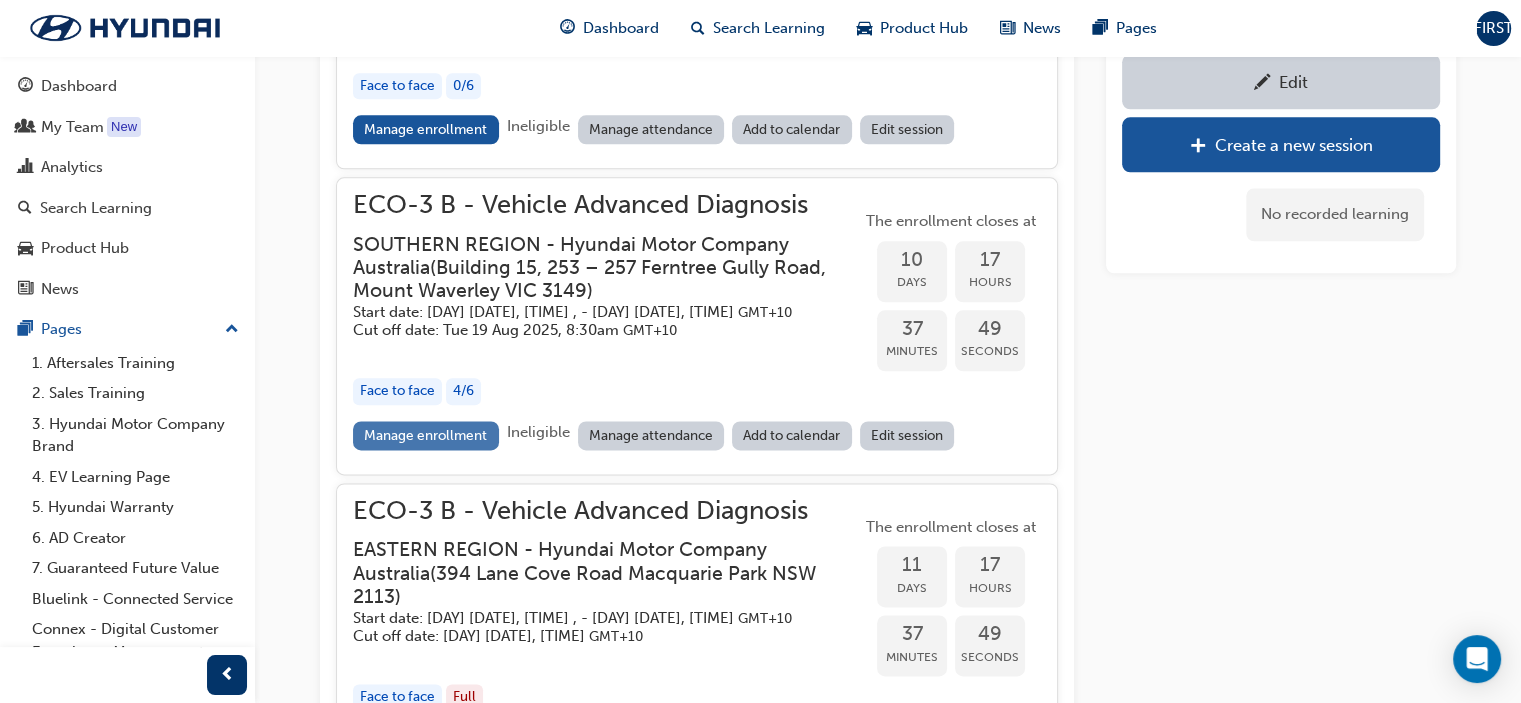 click on "Manage enrollment" at bounding box center (426, 435) 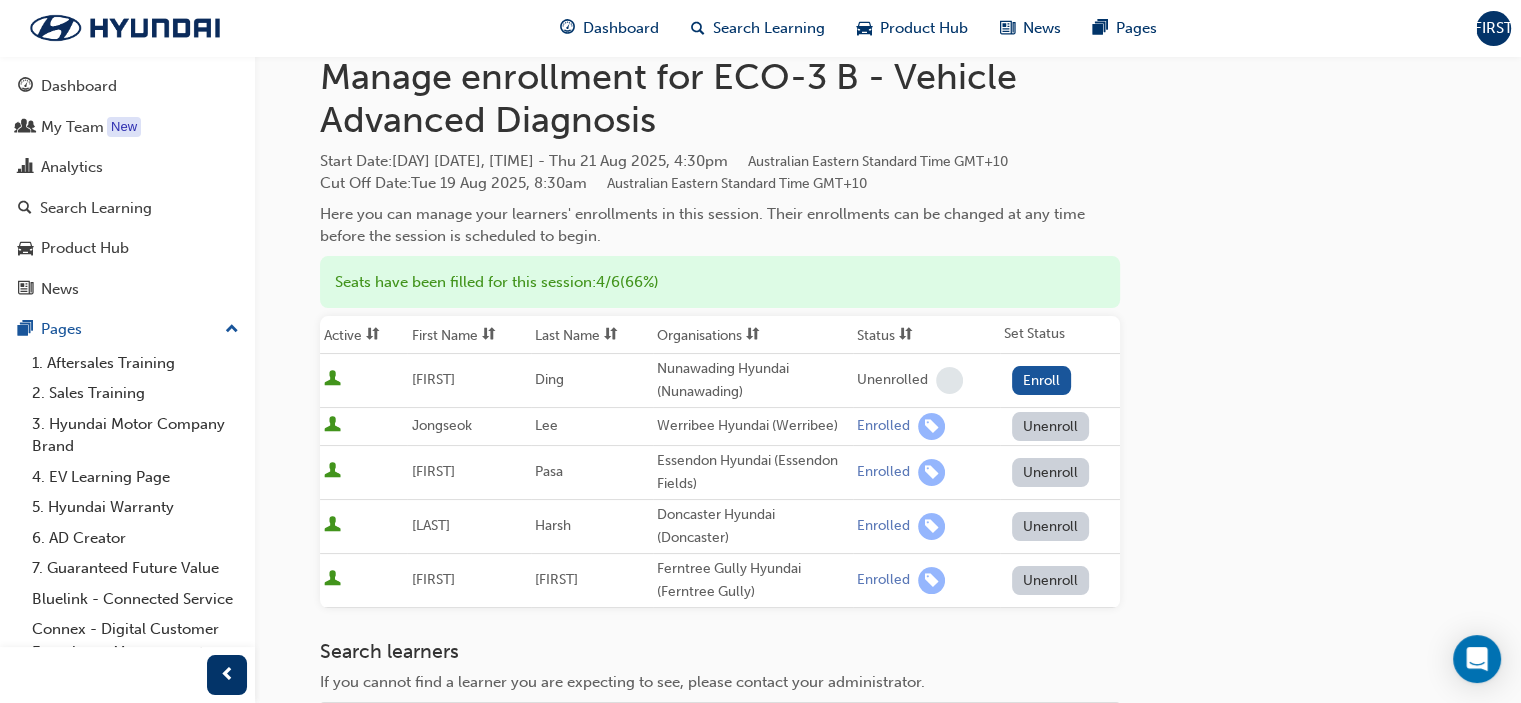 scroll, scrollTop: 100, scrollLeft: 0, axis: vertical 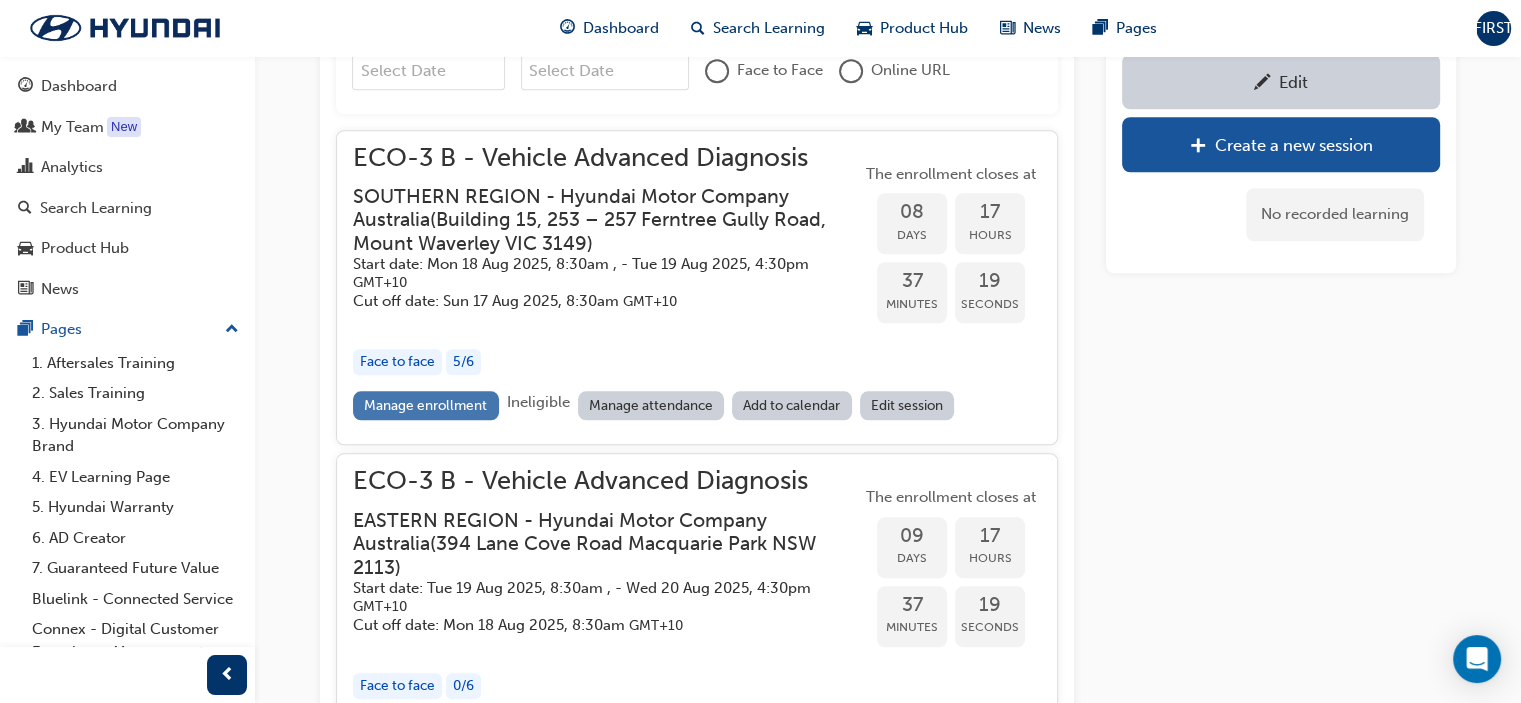 click on "Manage enrollment" at bounding box center (426, 405) 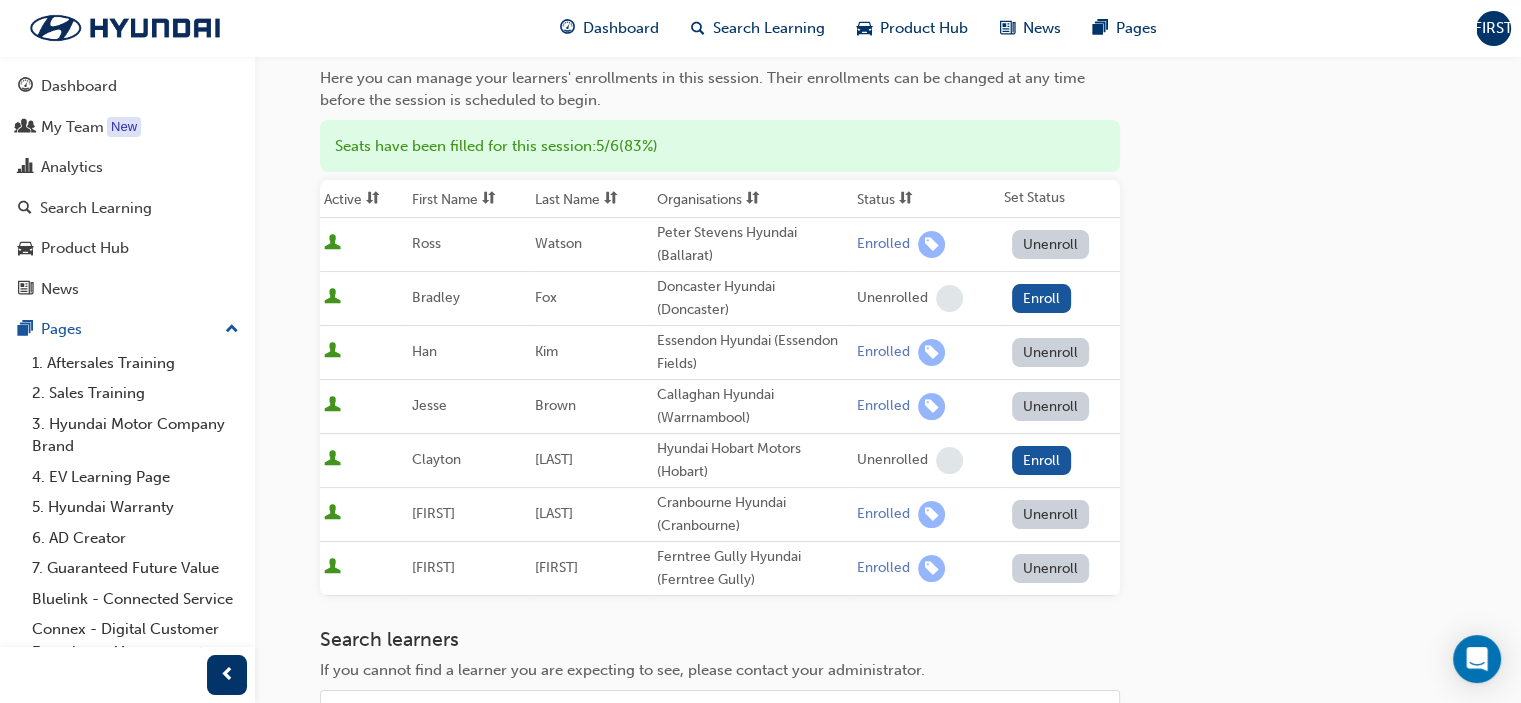 scroll, scrollTop: 0, scrollLeft: 0, axis: both 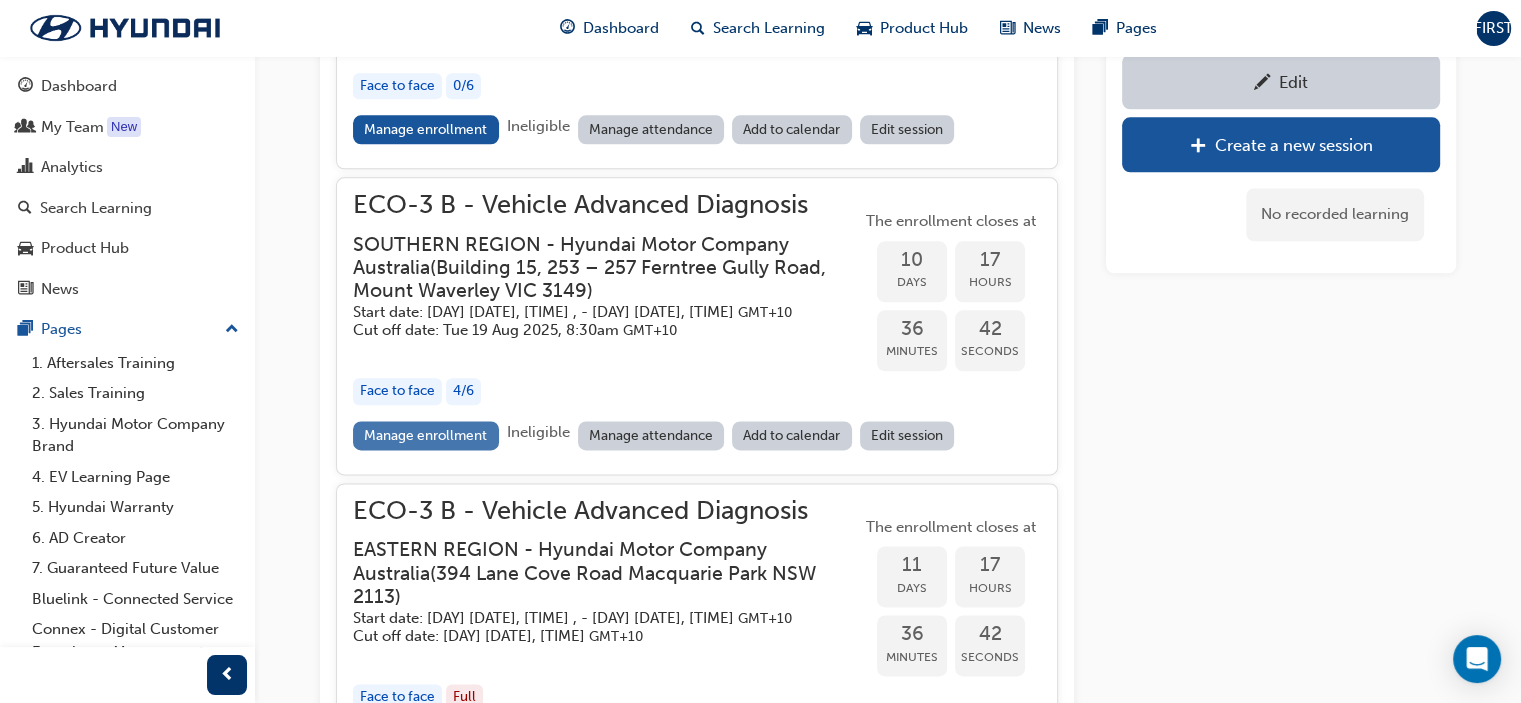 click on "Manage enrollment" at bounding box center [426, 435] 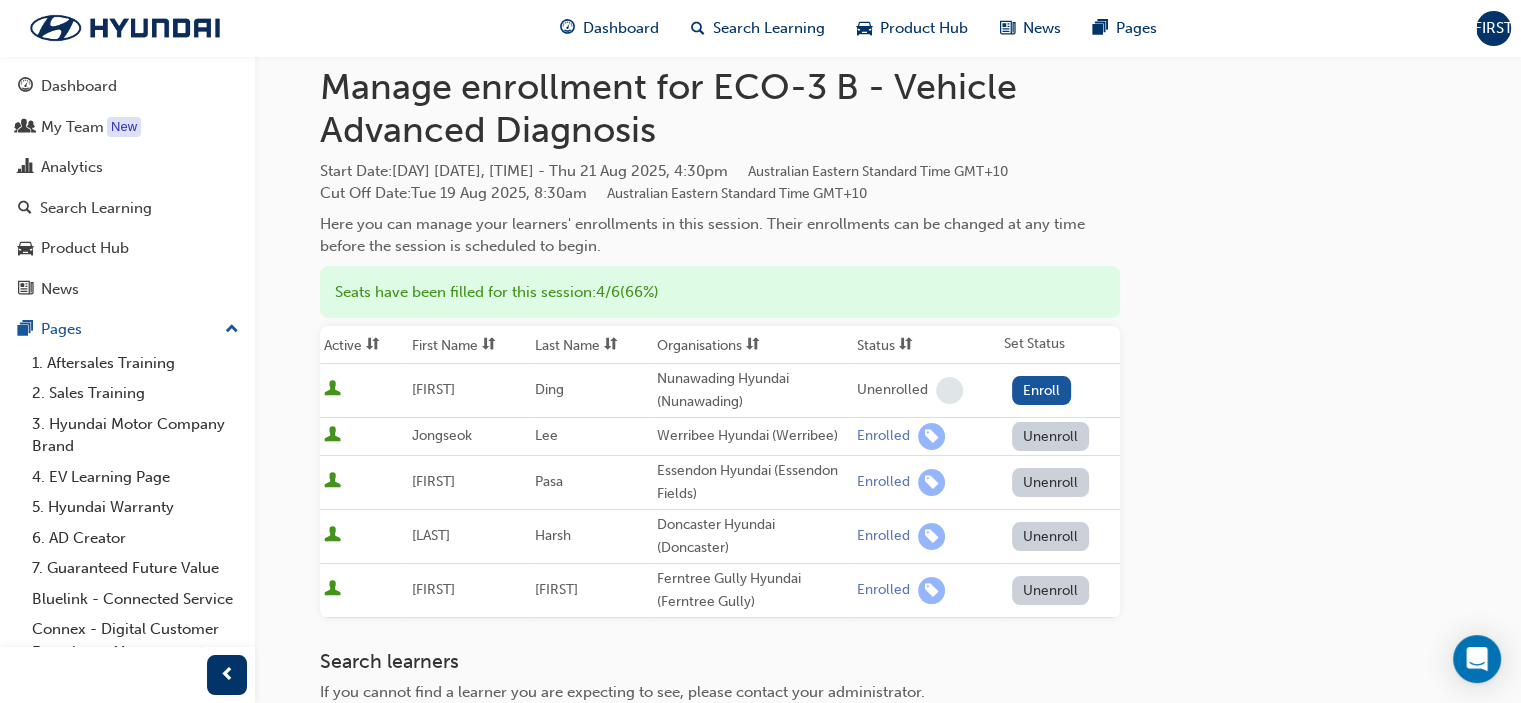 scroll, scrollTop: 100, scrollLeft: 0, axis: vertical 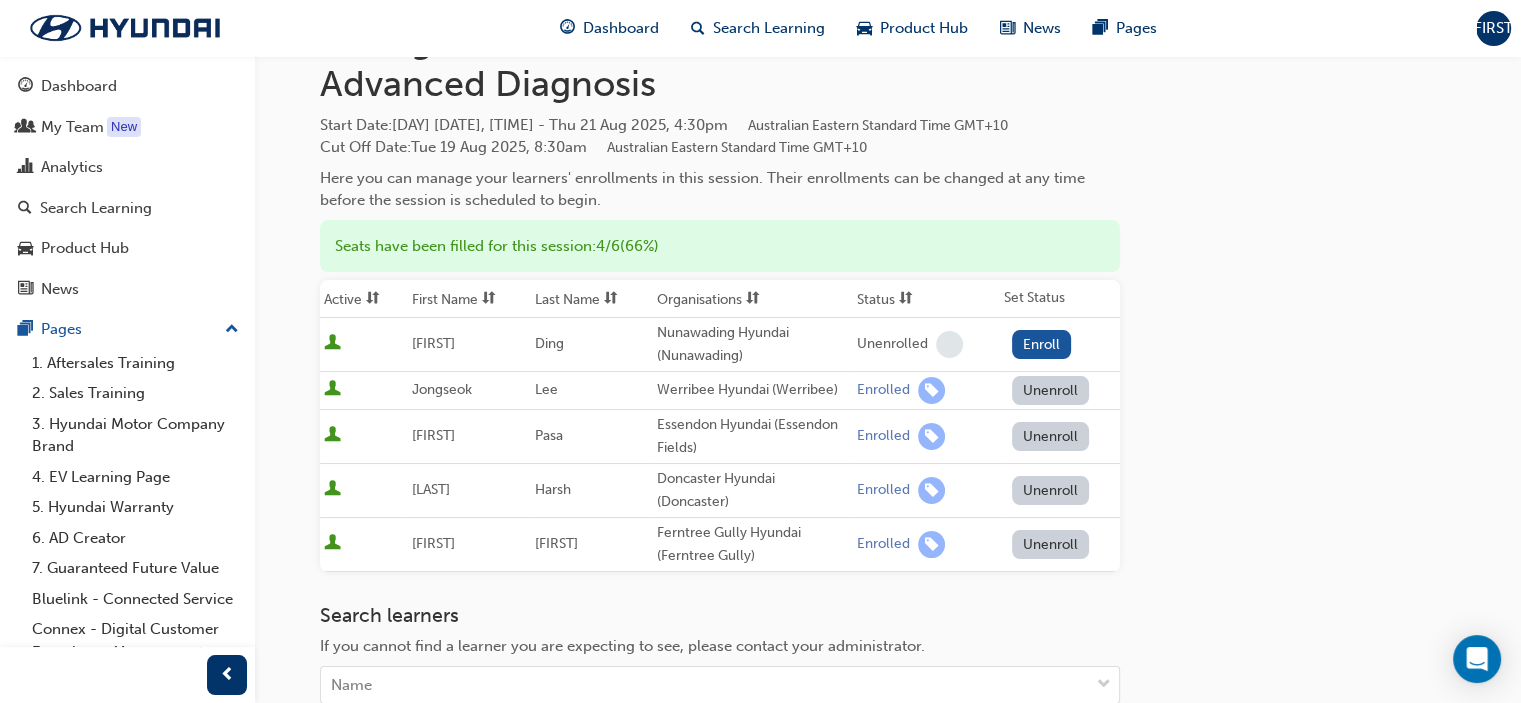 click on "Unenroll" at bounding box center [1051, 544] 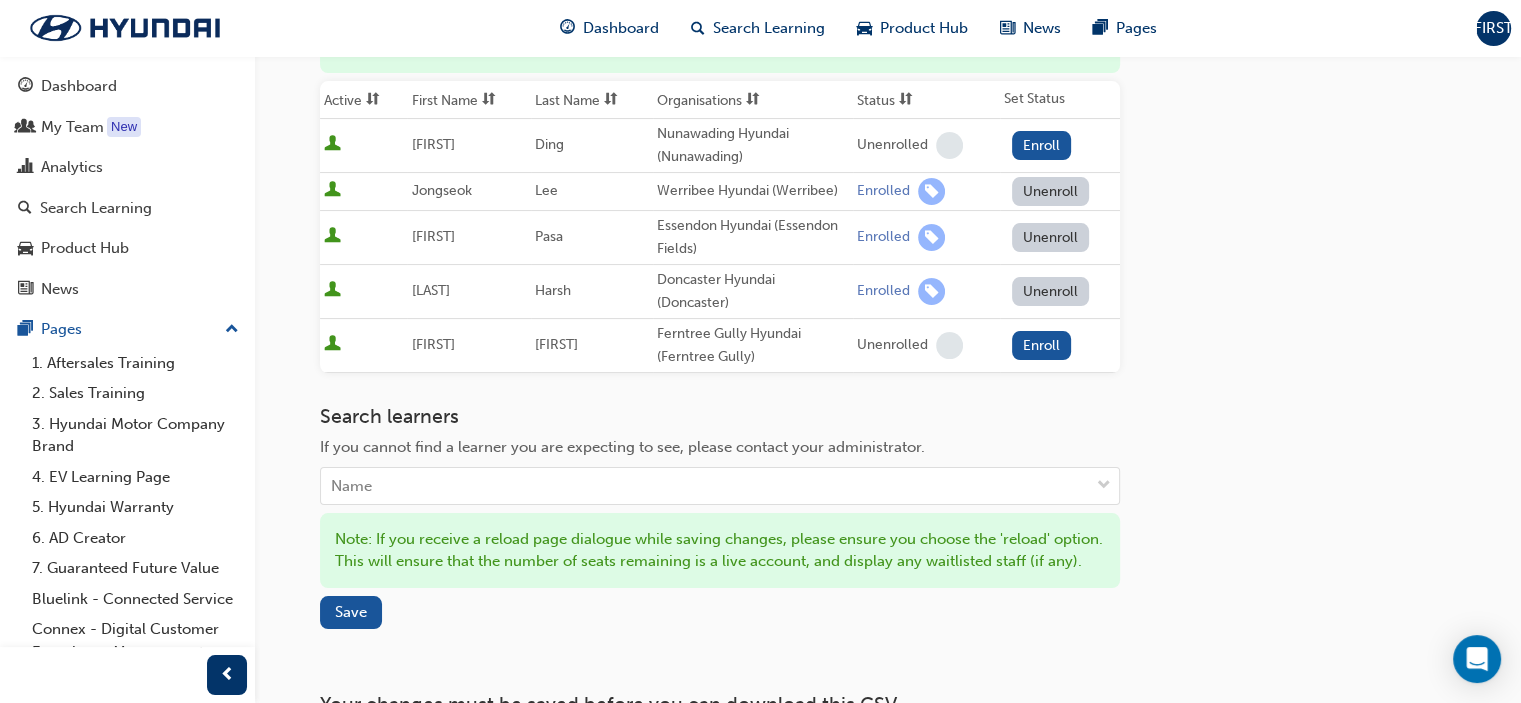 scroll, scrollTop: 300, scrollLeft: 0, axis: vertical 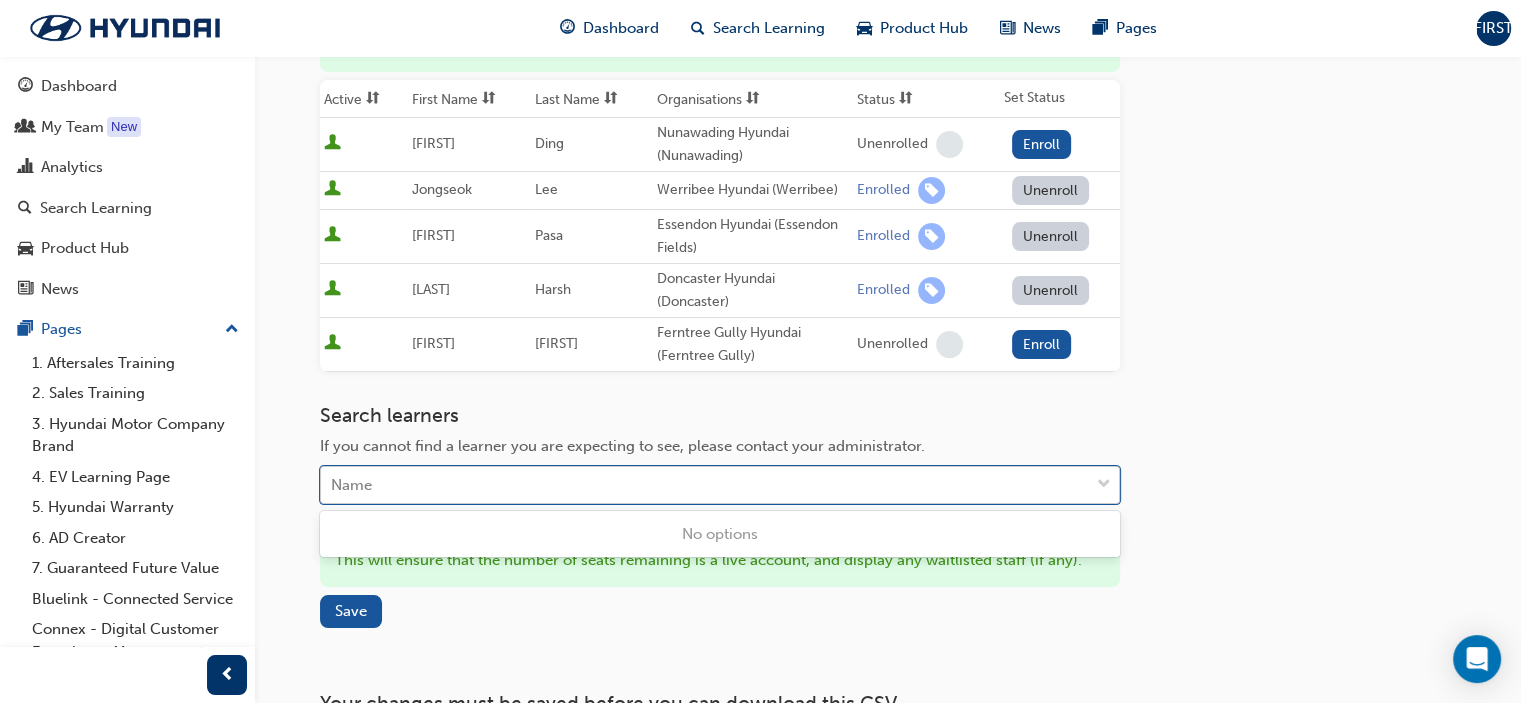 click on "Name" at bounding box center [705, 485] 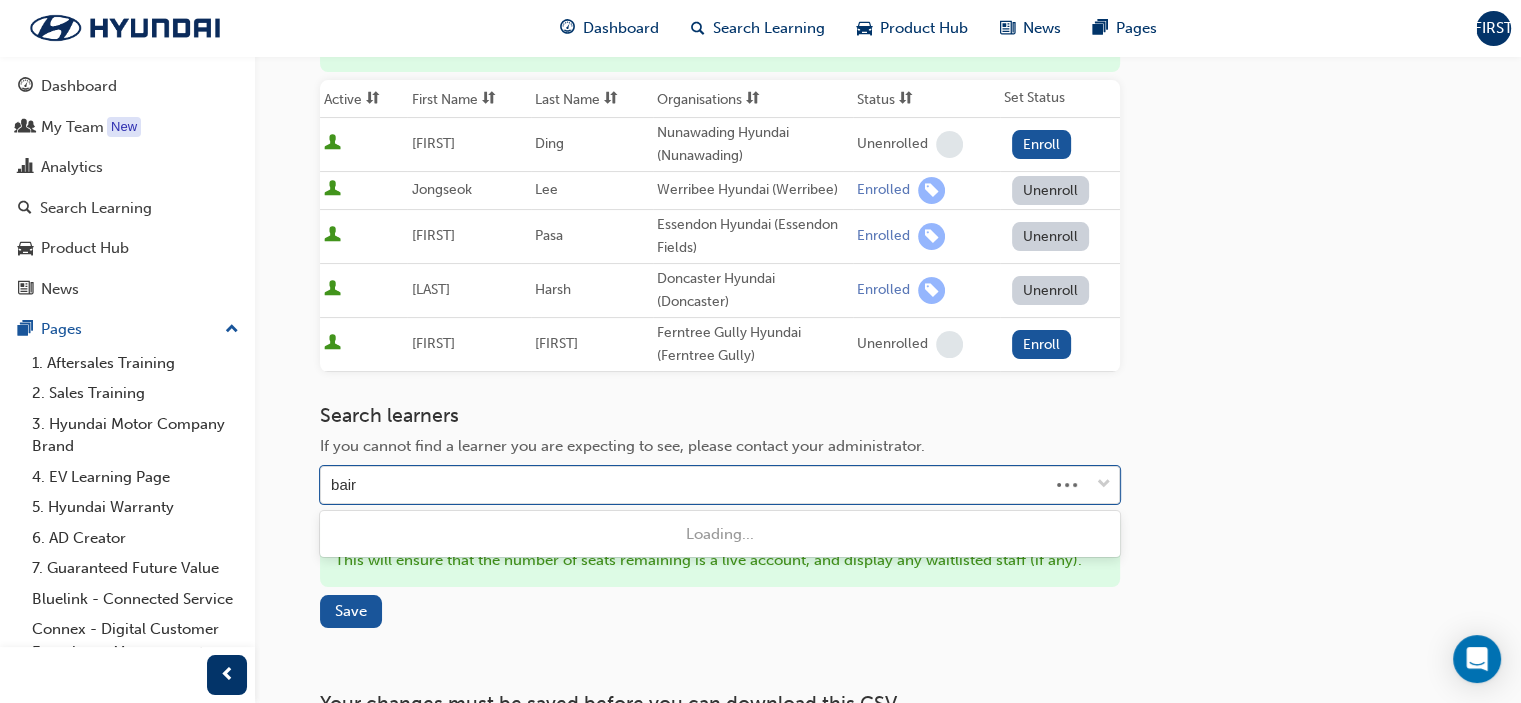 type on "baira" 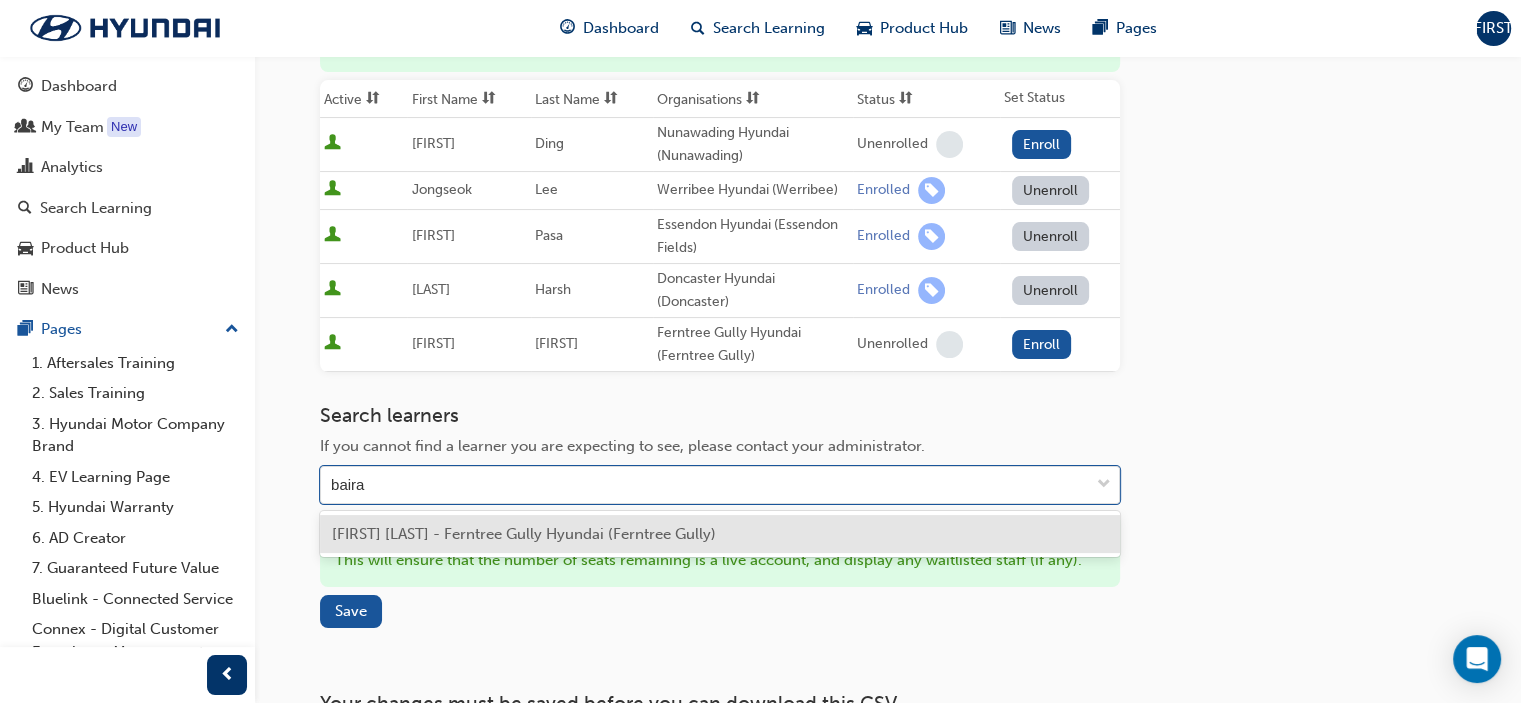 click on "[FIRST] [LAST] - Ferntree Gully Hyundai (Ferntree Gully)" at bounding box center (524, 534) 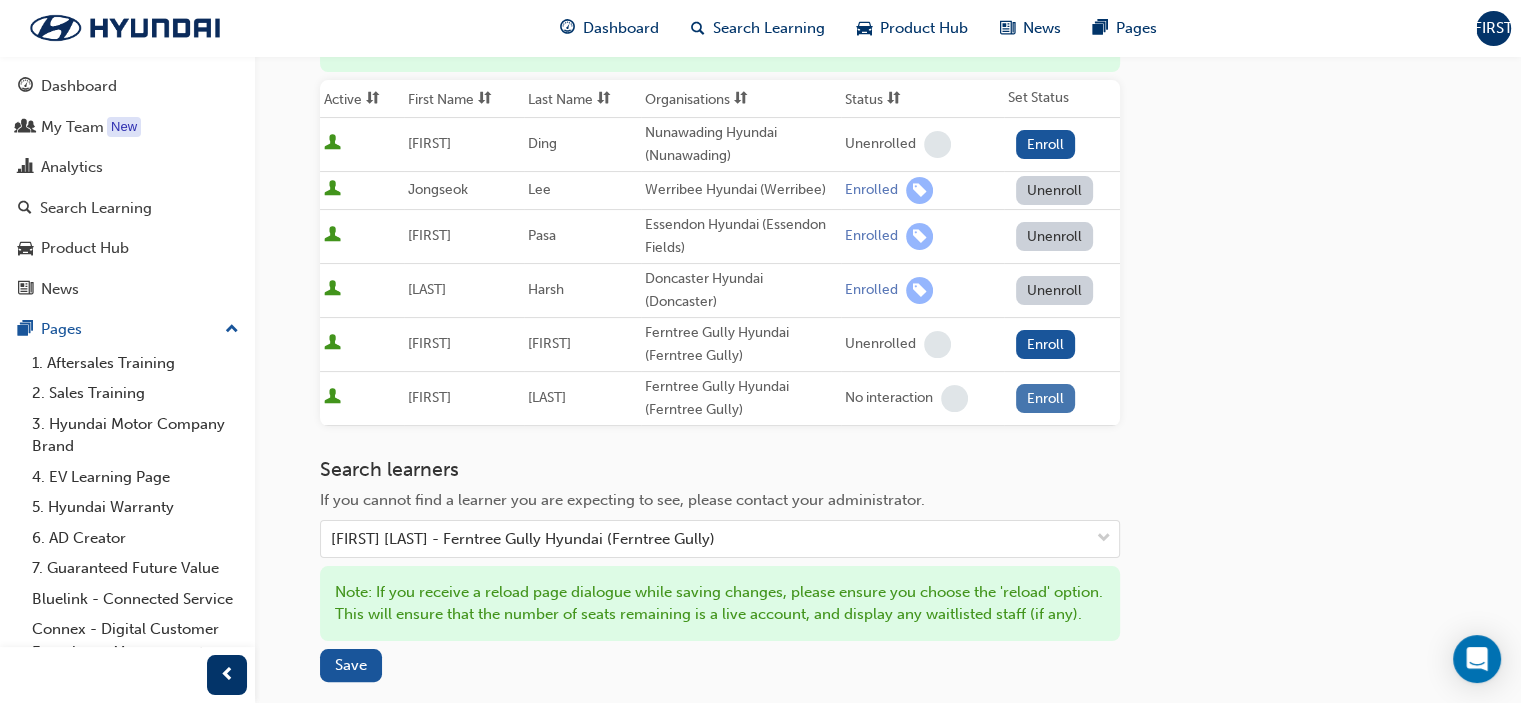 click on "Enroll" at bounding box center [1046, 398] 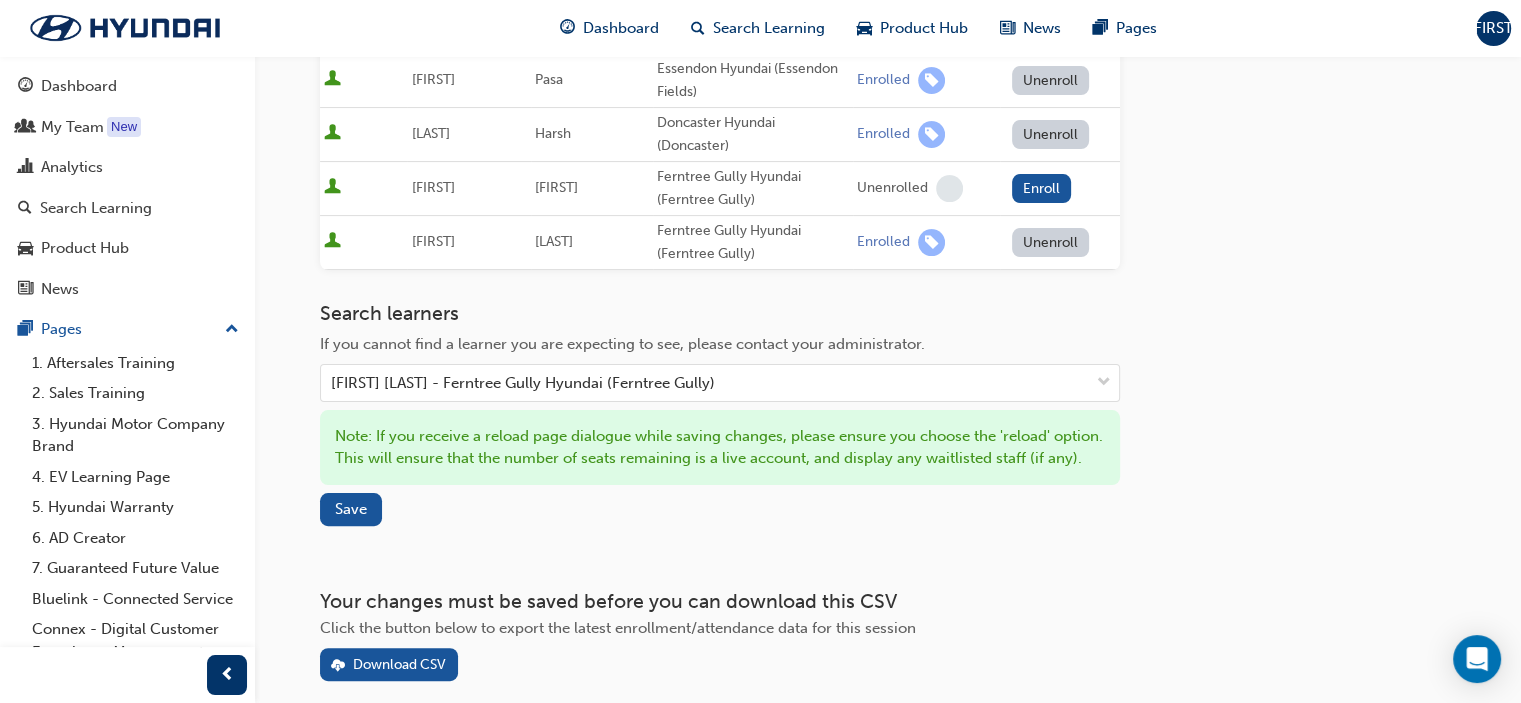 scroll, scrollTop: 500, scrollLeft: 0, axis: vertical 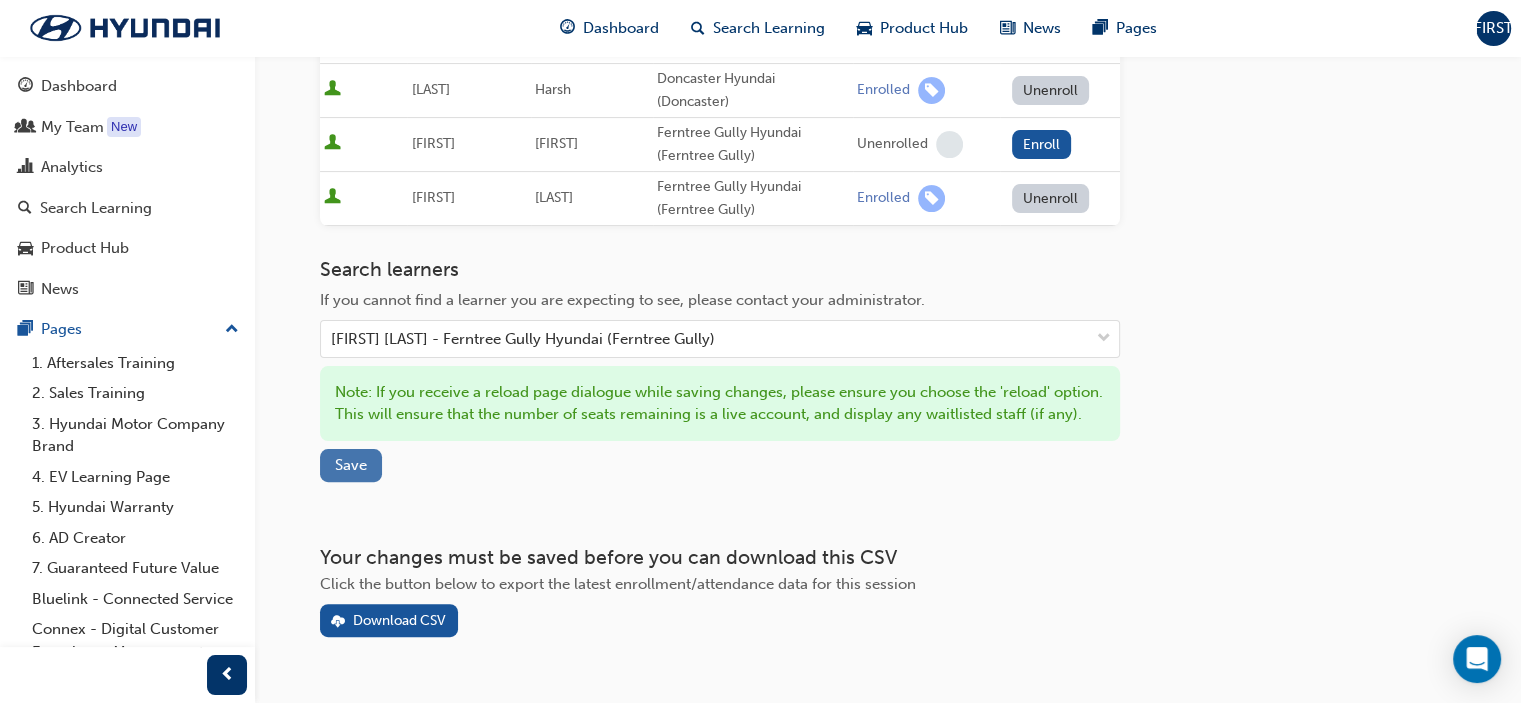 click on "Save" at bounding box center [351, 465] 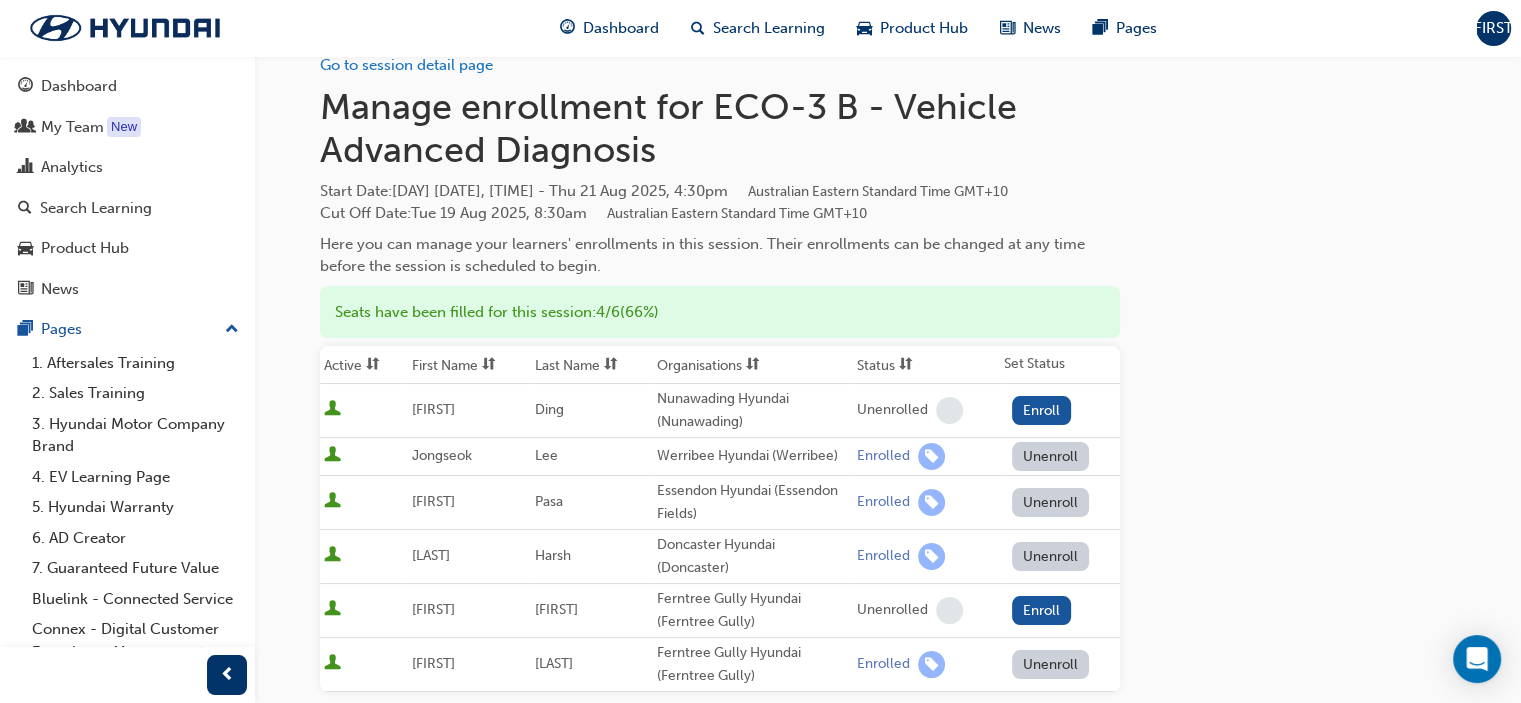 scroll, scrollTop: 0, scrollLeft: 0, axis: both 